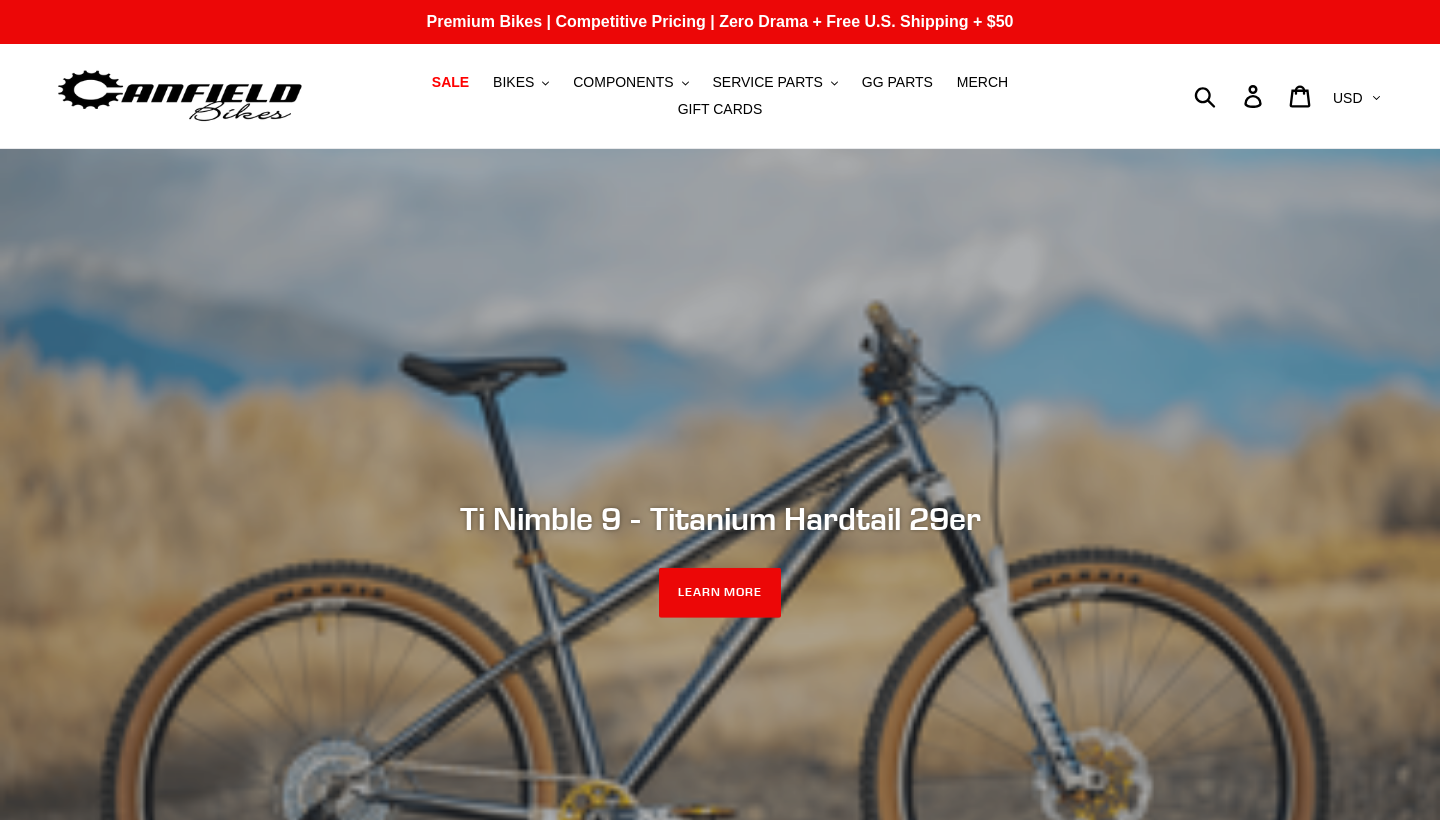 scroll, scrollTop: 0, scrollLeft: 0, axis: both 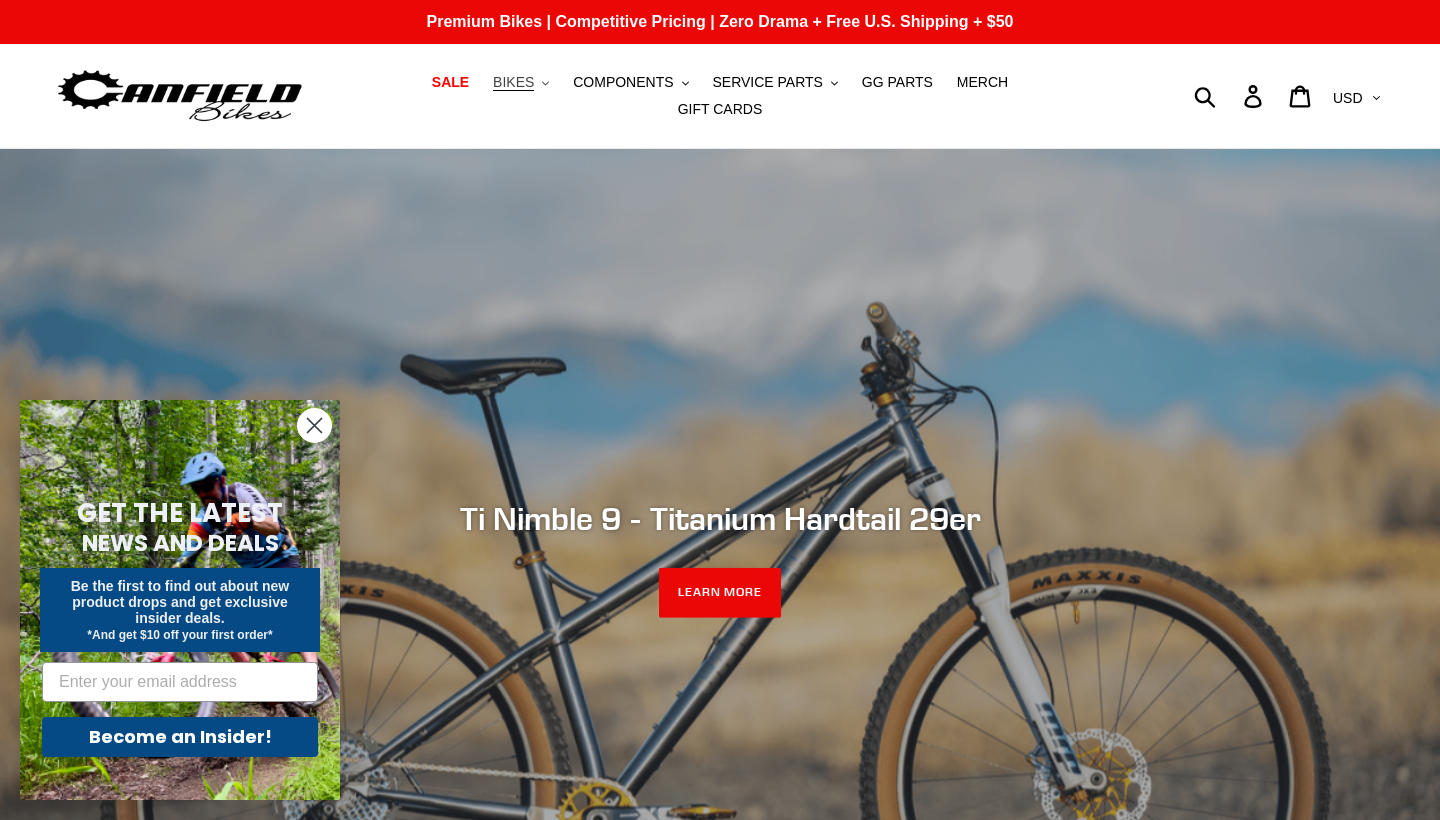 click on "BIKES" at bounding box center (513, 82) 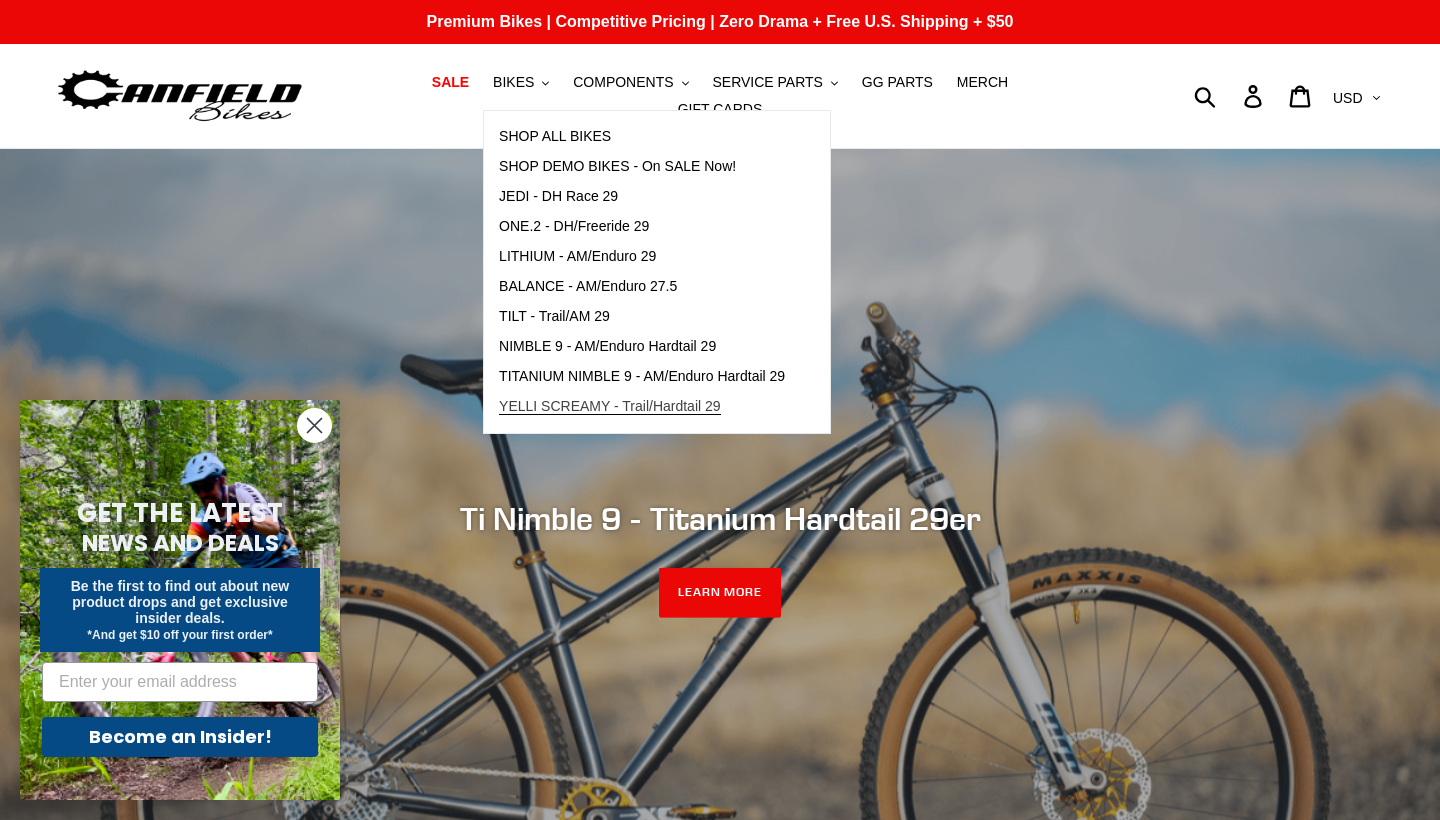 click on "YELLI SCREAMY - Trail/Hardtail 29" at bounding box center (610, 406) 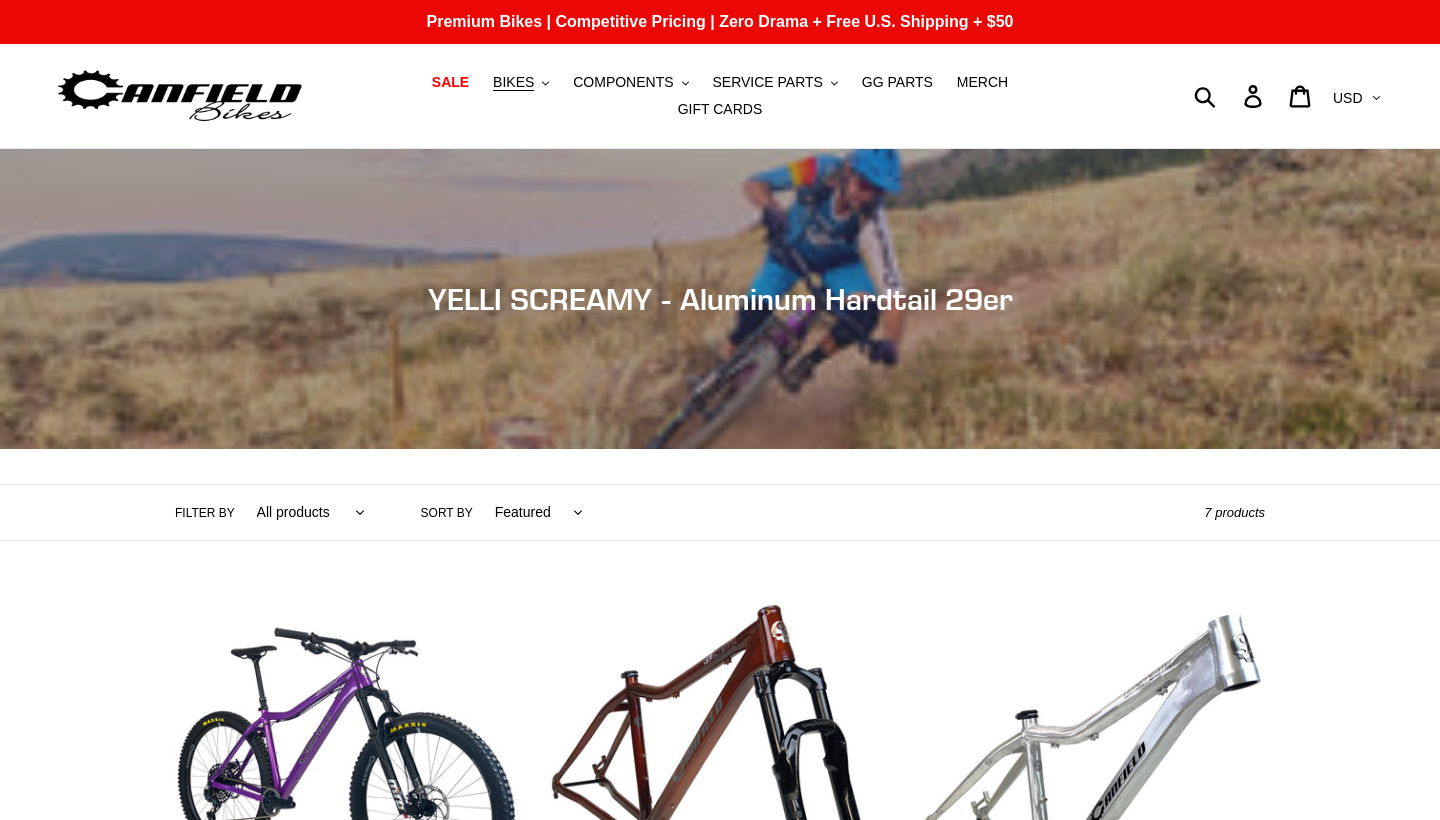 scroll, scrollTop: 0, scrollLeft: 0, axis: both 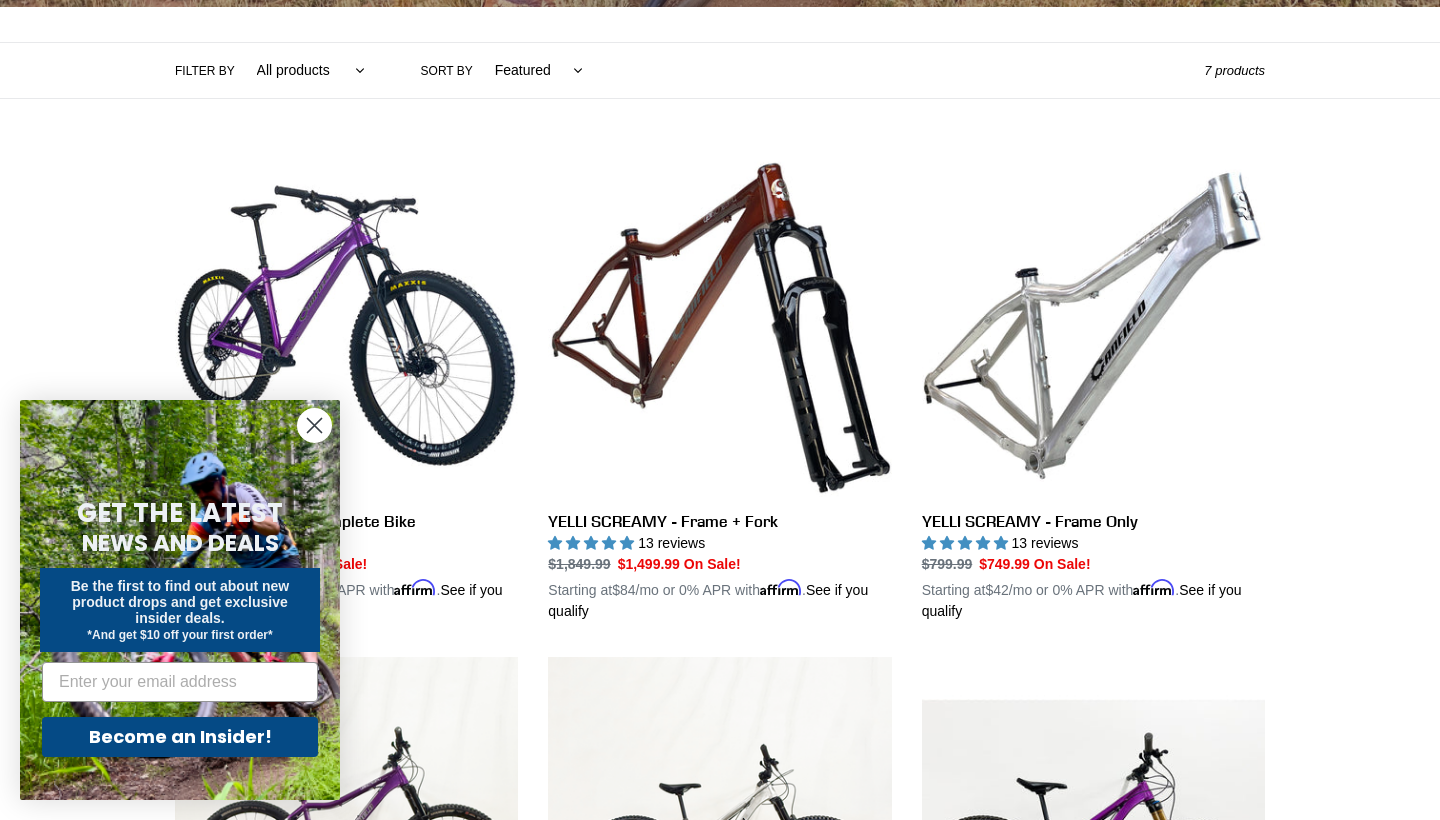 click 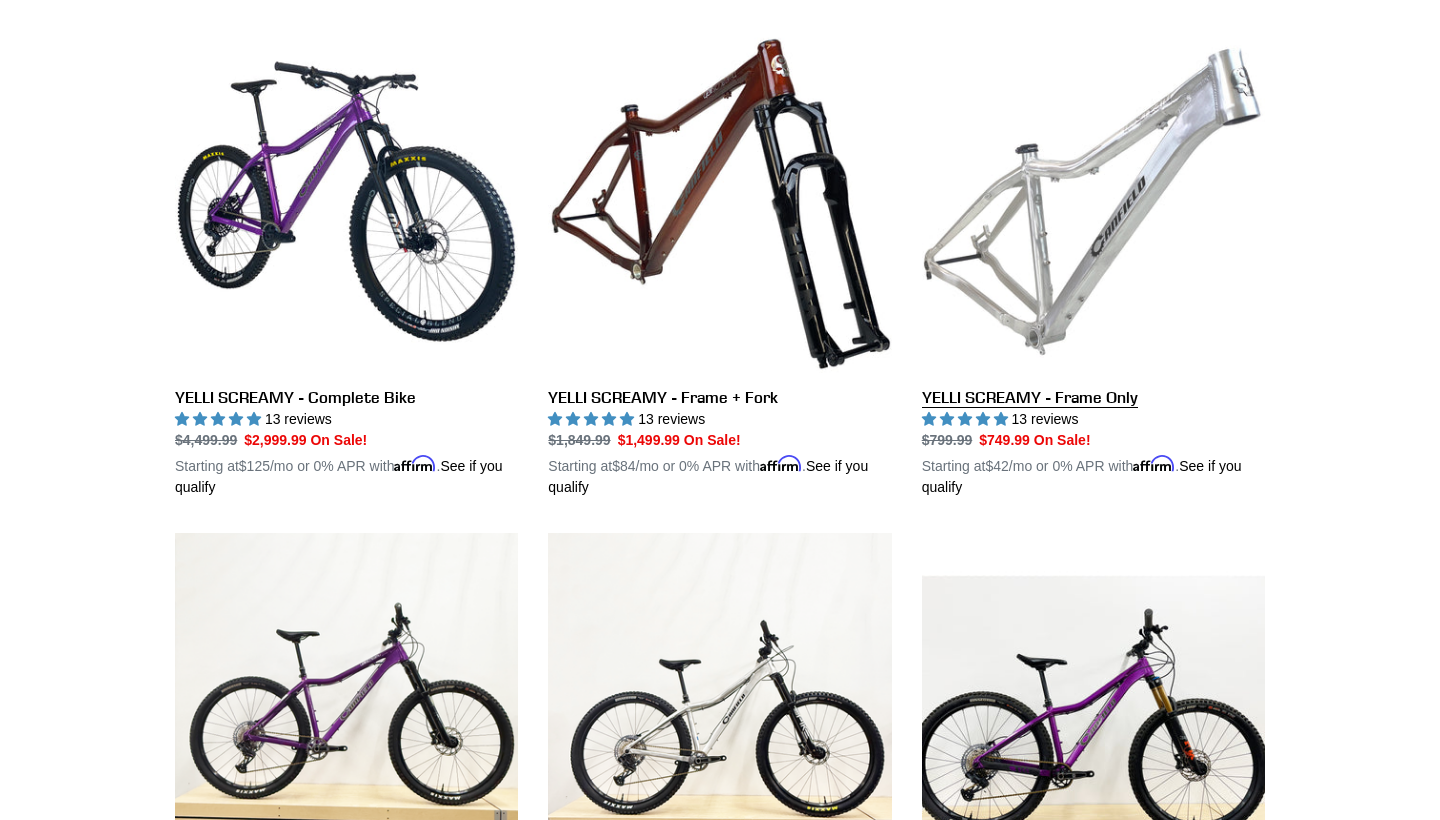 scroll, scrollTop: 565, scrollLeft: 0, axis: vertical 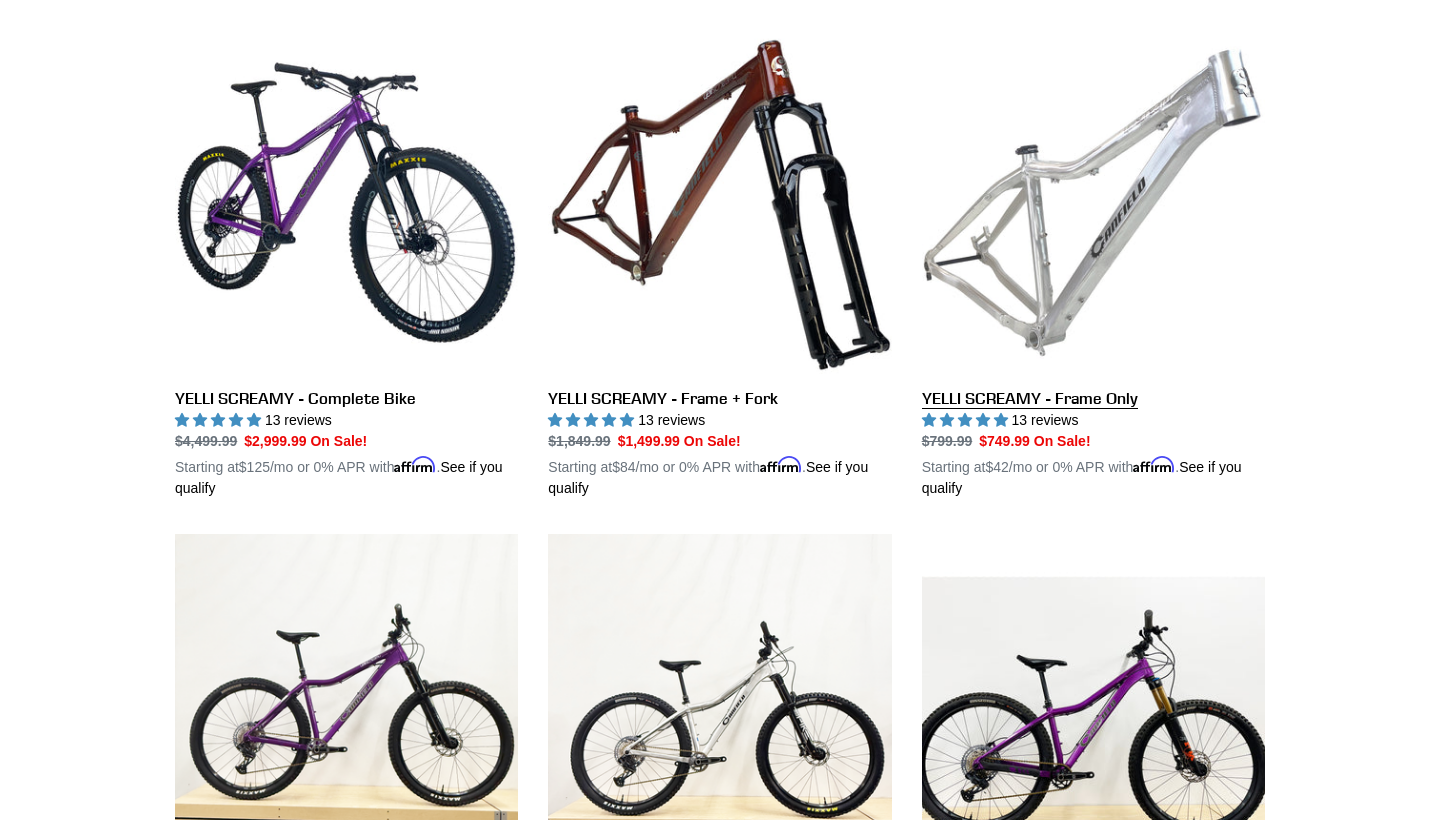 click on "YELLI SCREAMY - Frame Only" at bounding box center [1093, 265] 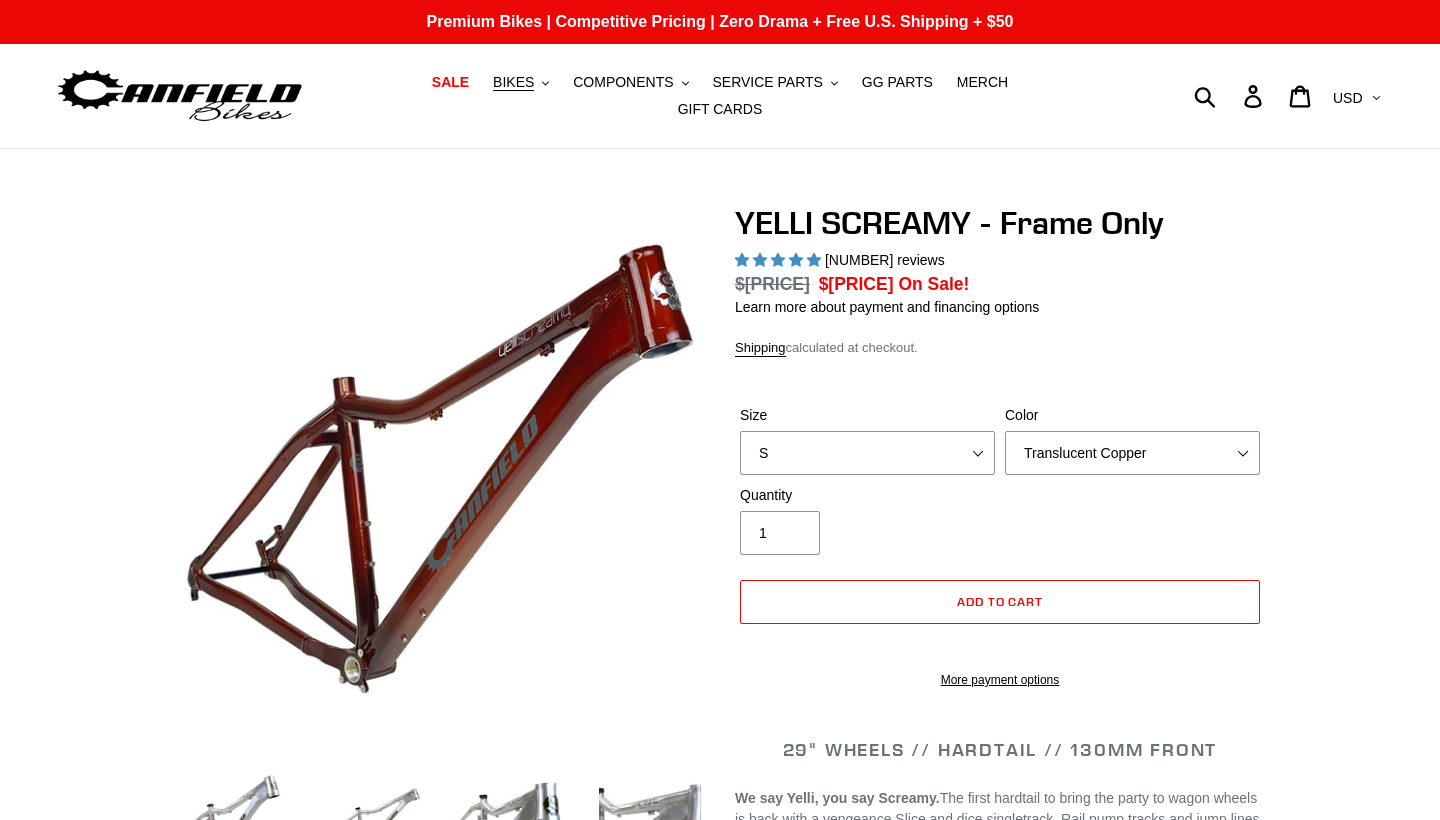 select on "highest-rating" 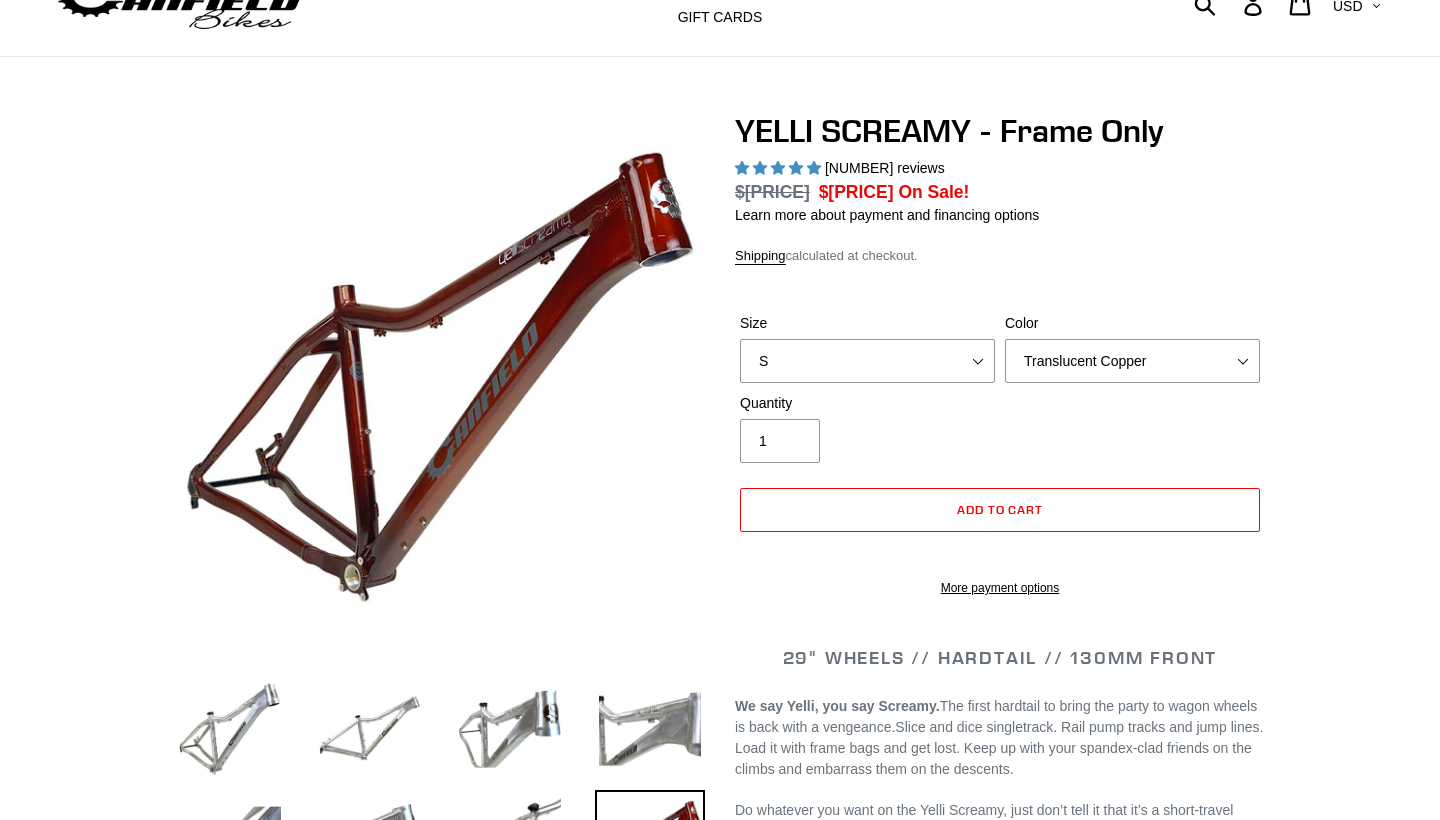 scroll, scrollTop: 93, scrollLeft: 0, axis: vertical 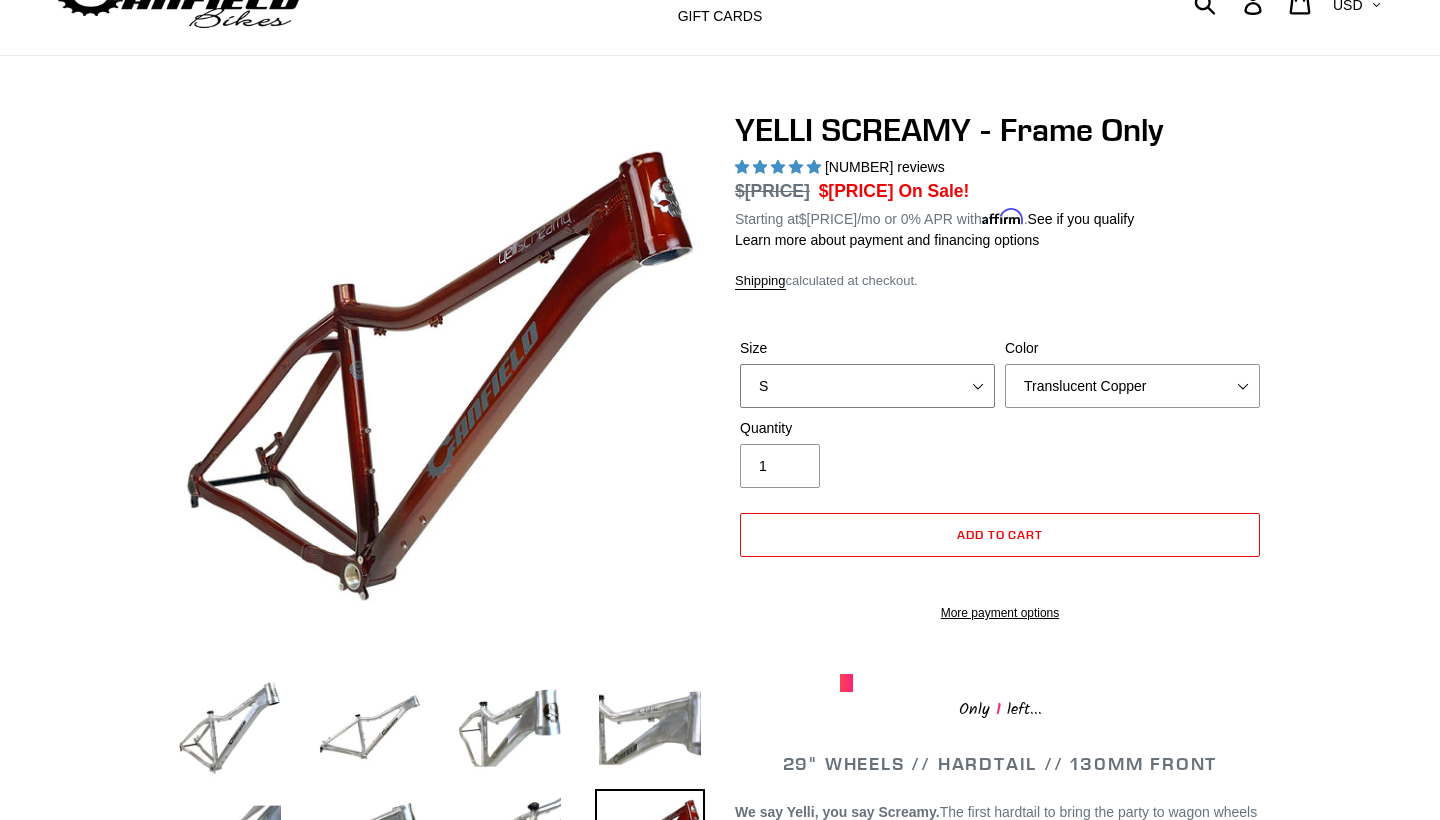 select on "XL" 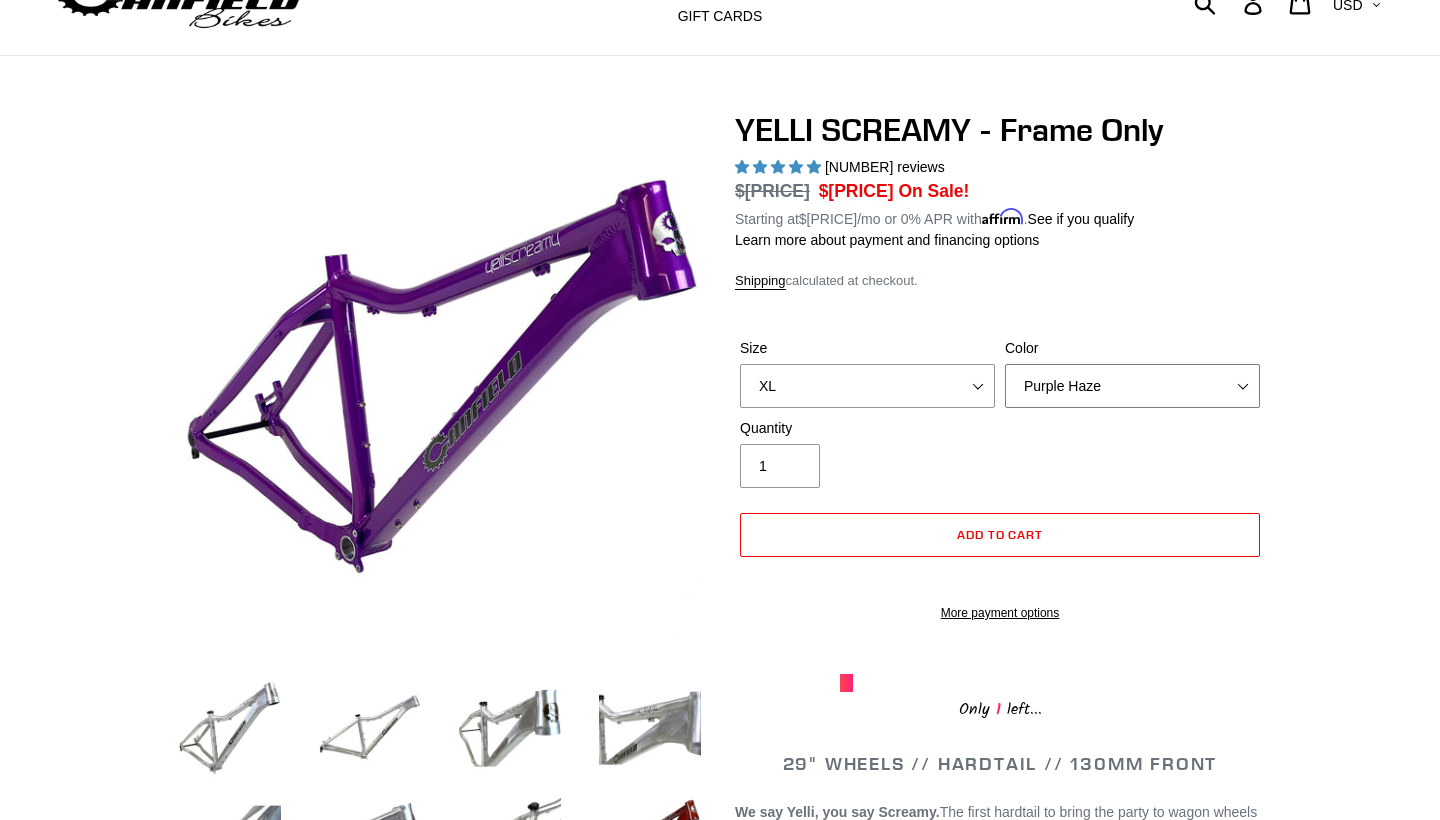 select on "Raw" 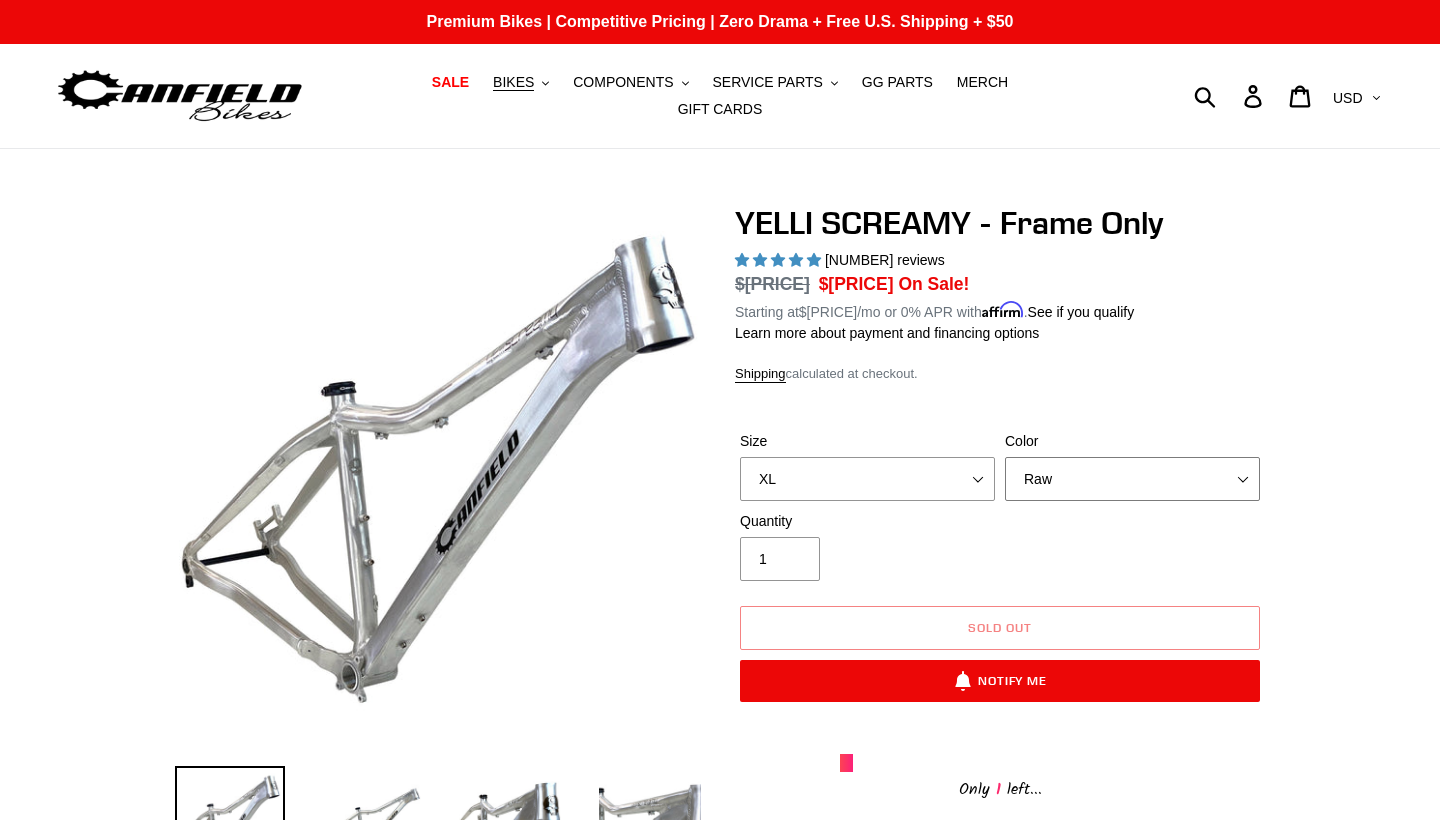 scroll, scrollTop: 0, scrollLeft: 0, axis: both 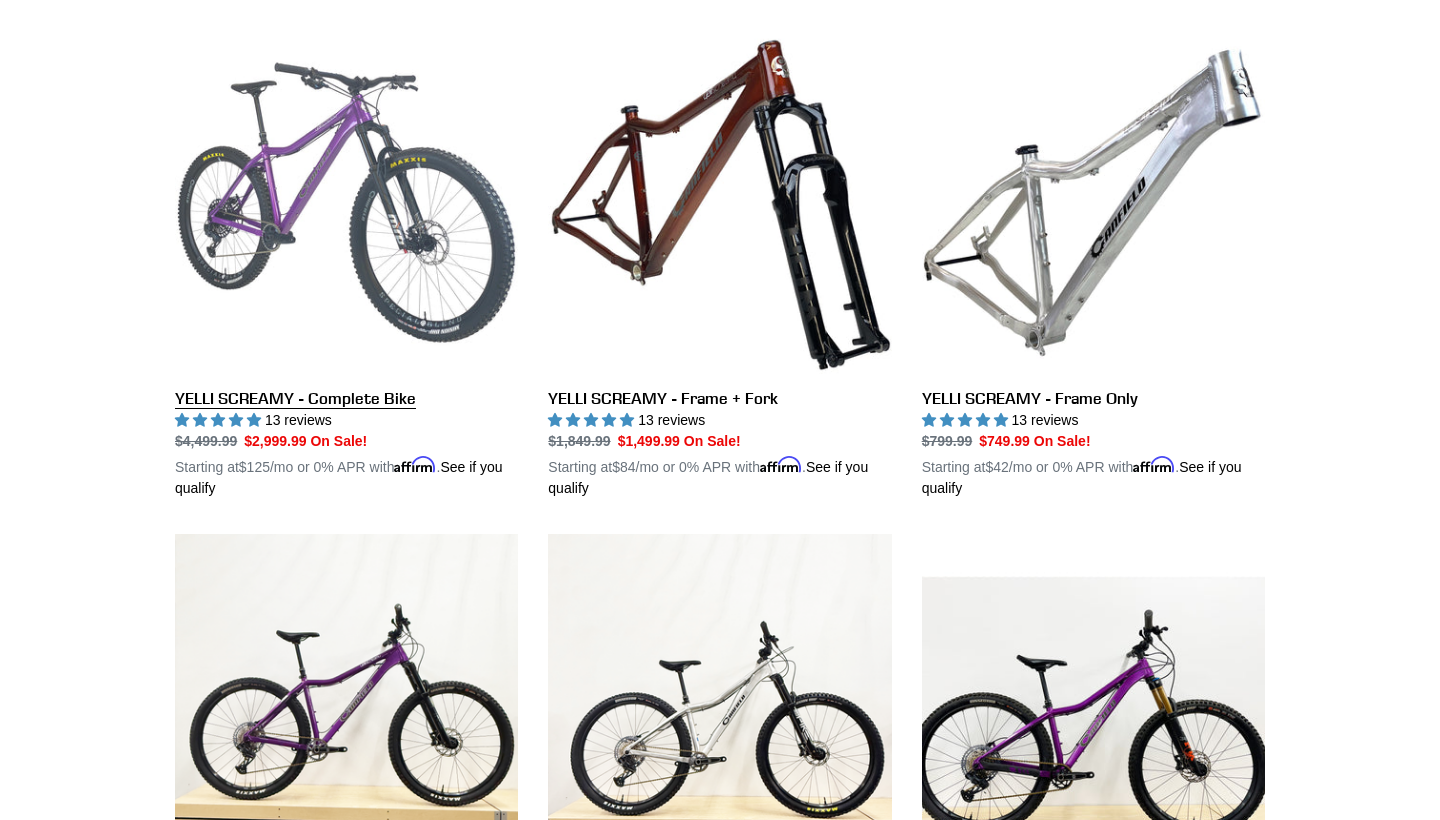 click on "YELLI SCREAMY - Complete Bike" at bounding box center [346, 265] 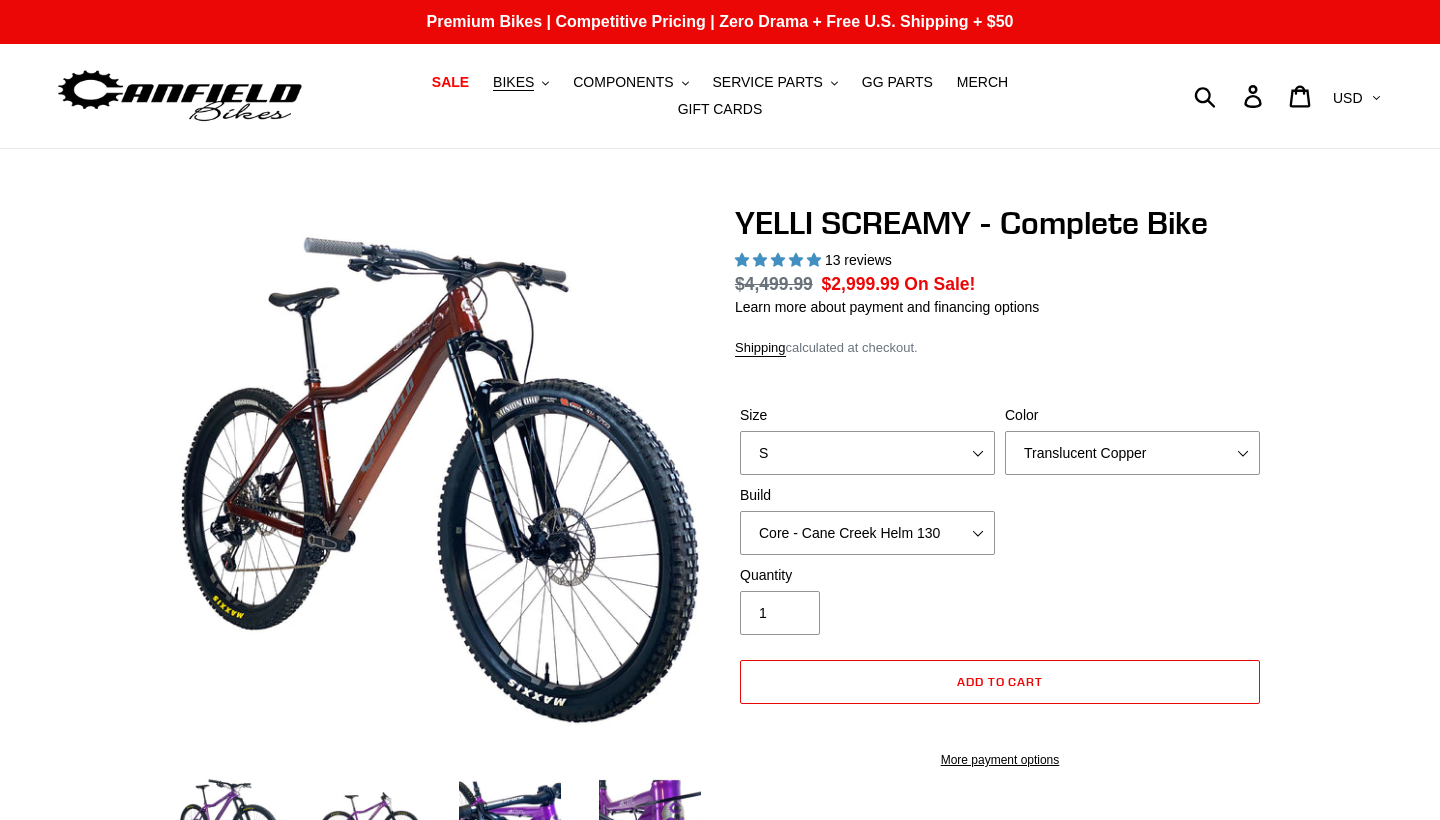 scroll, scrollTop: 0, scrollLeft: 0, axis: both 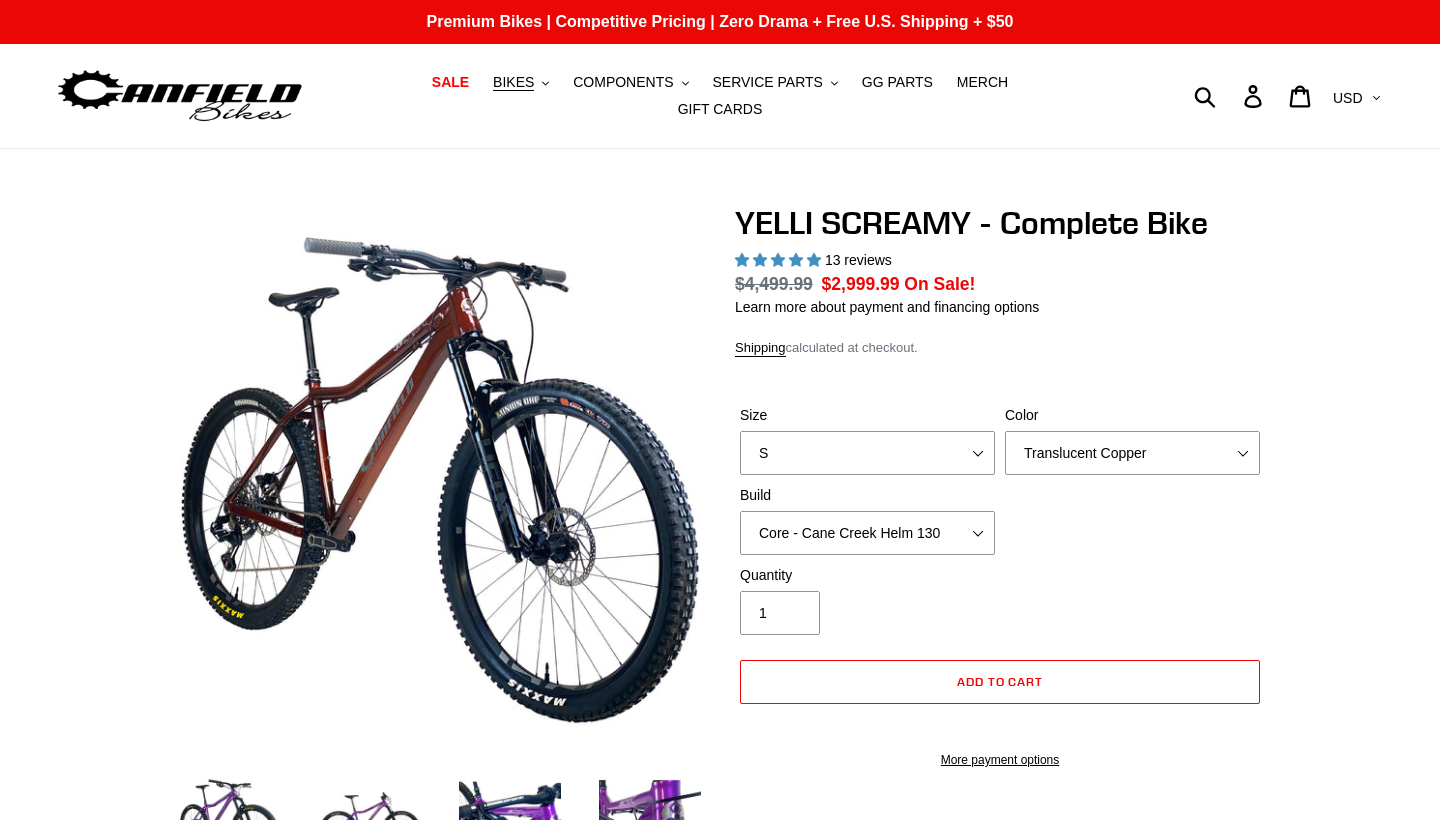 select on "highest-rating" 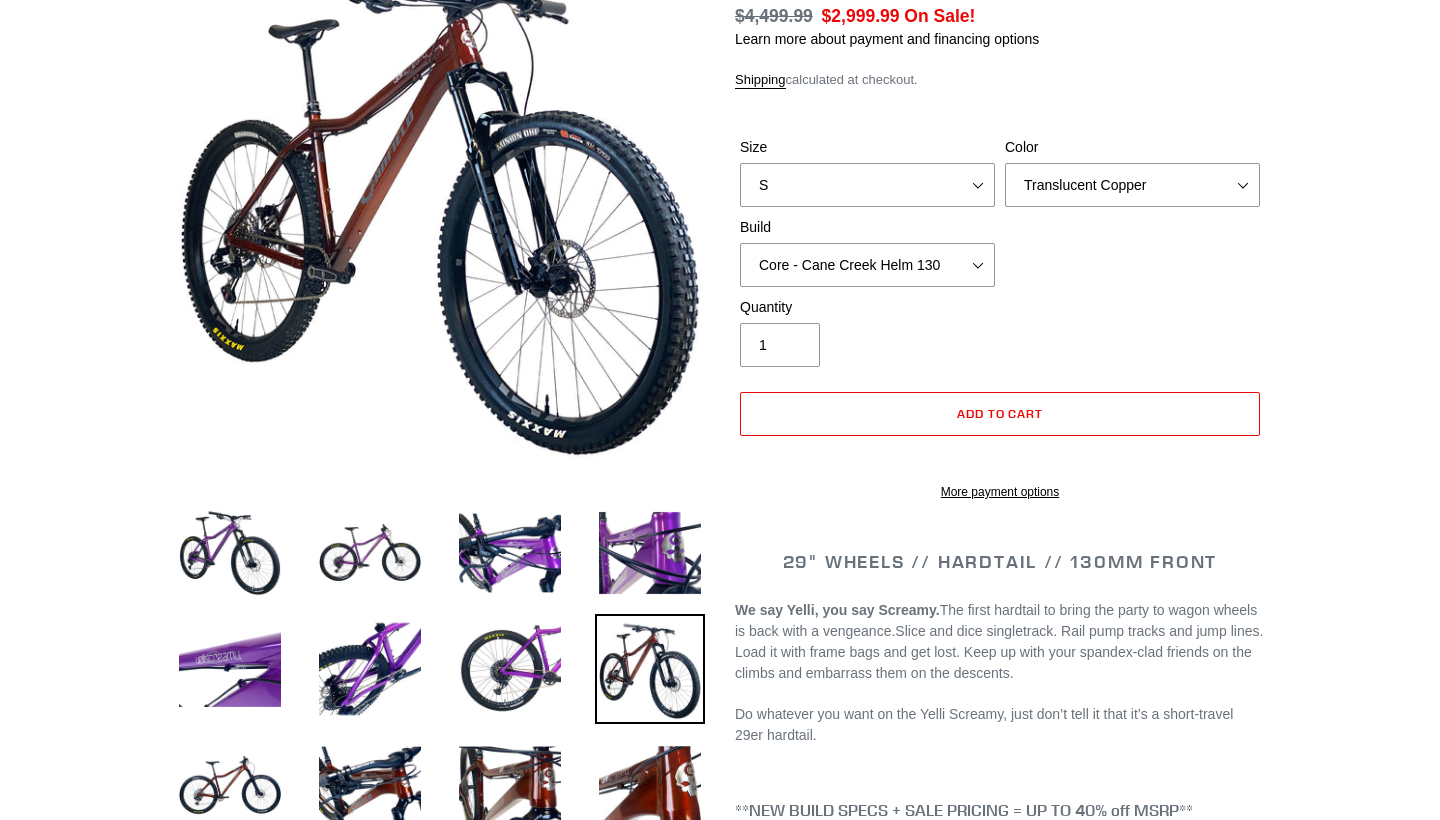 scroll, scrollTop: 271, scrollLeft: 0, axis: vertical 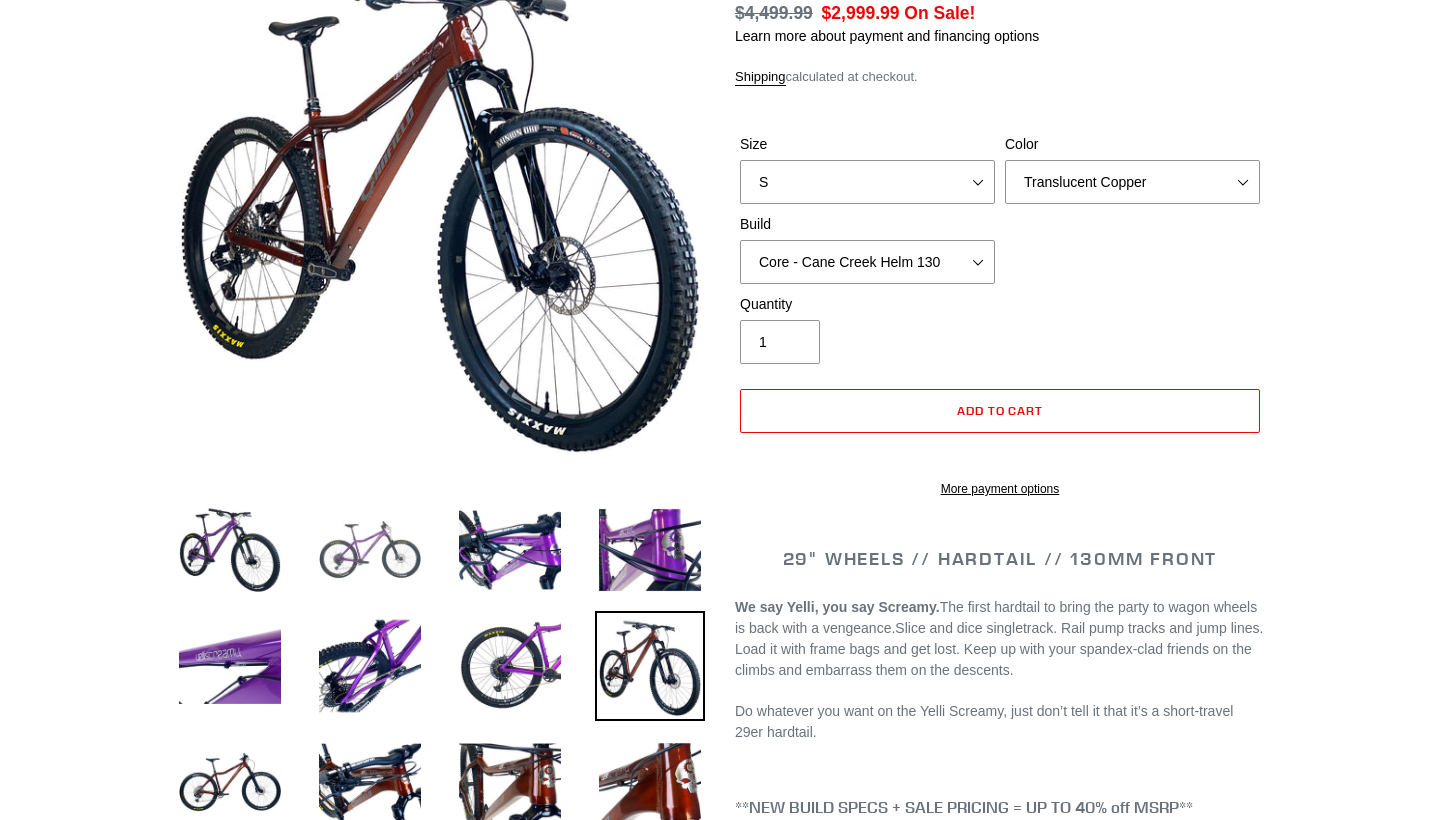 click at bounding box center (370, 550) 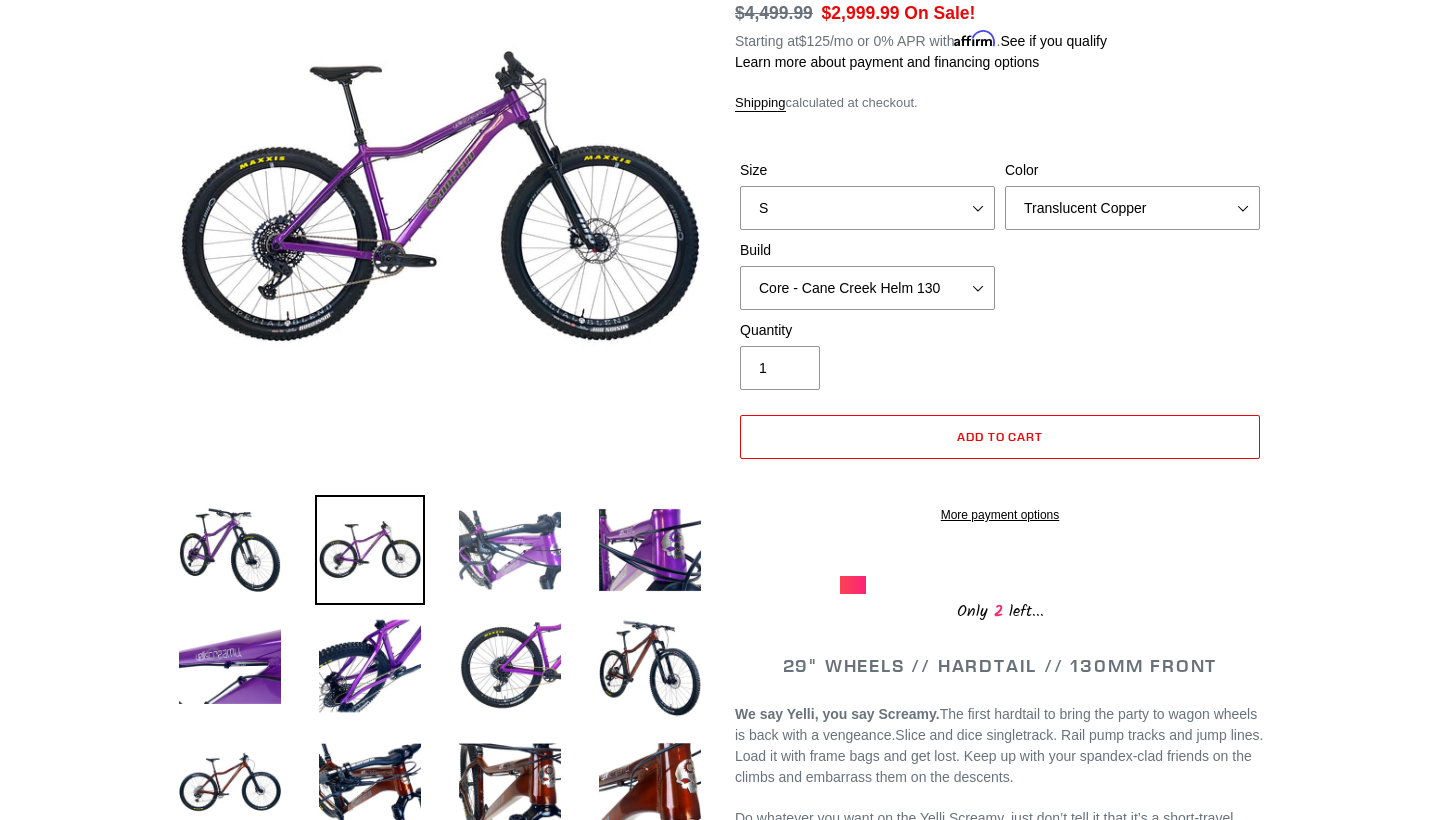 click at bounding box center [510, 550] 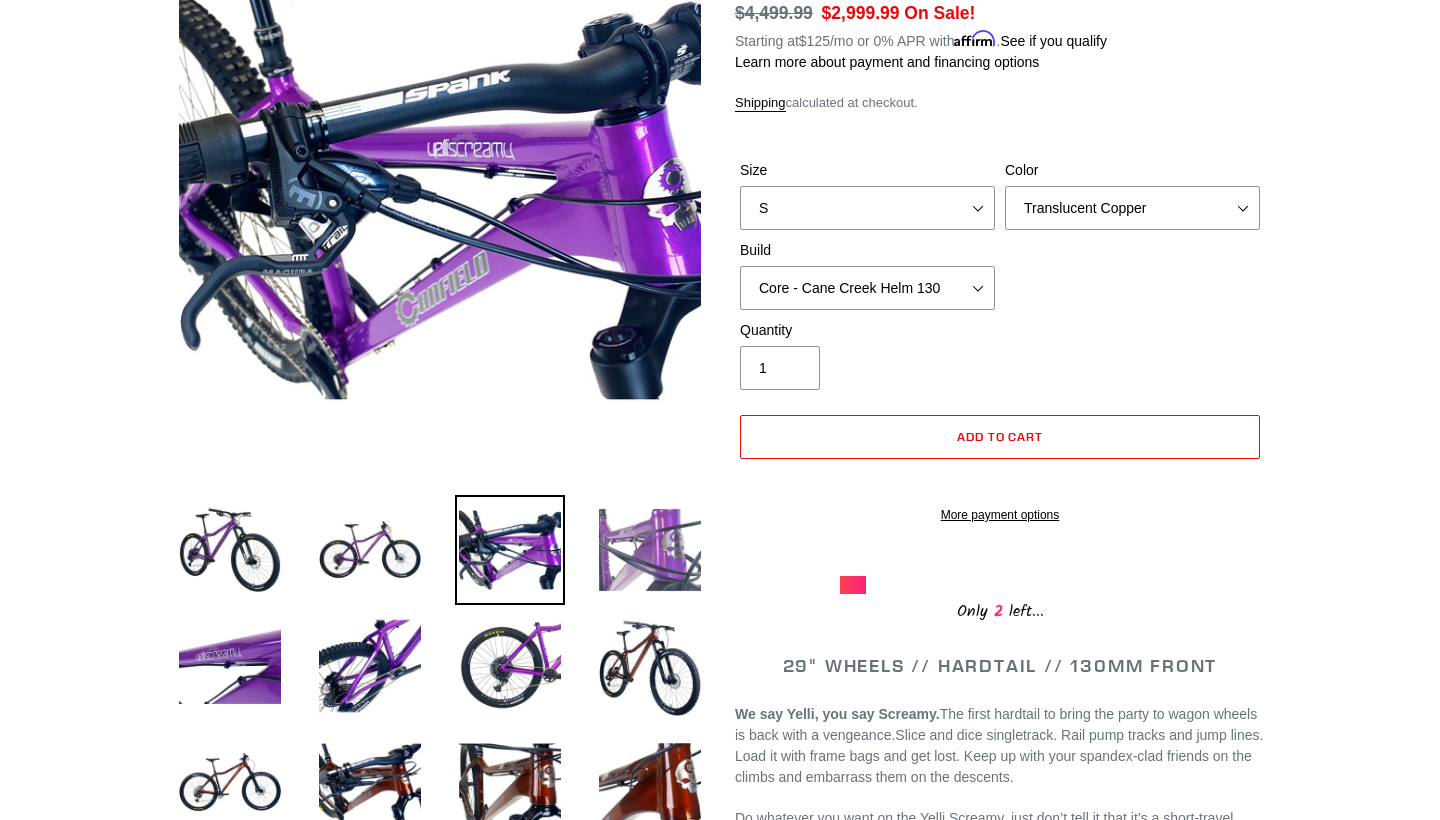 click at bounding box center [650, 550] 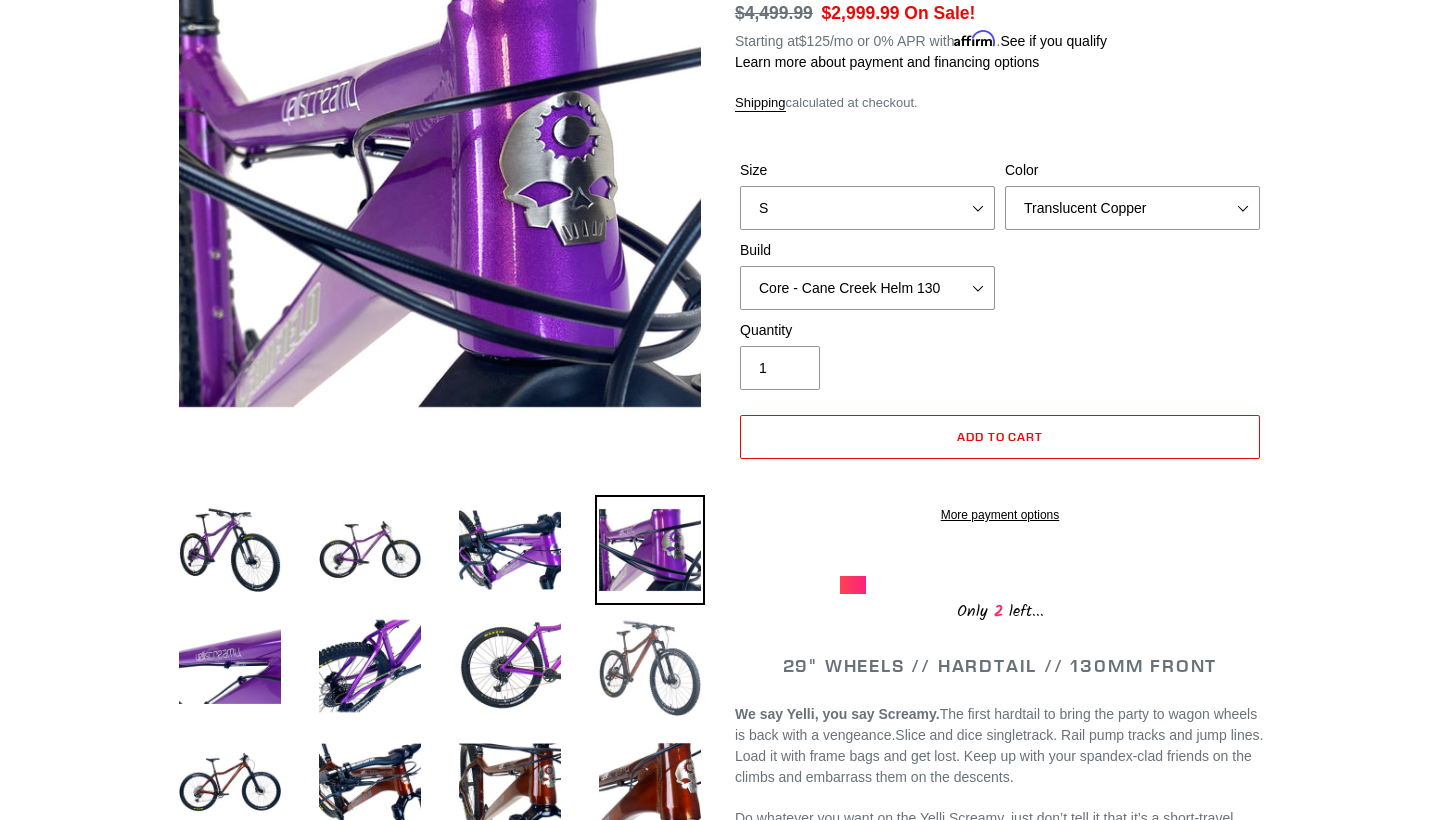 click at bounding box center (650, 666) 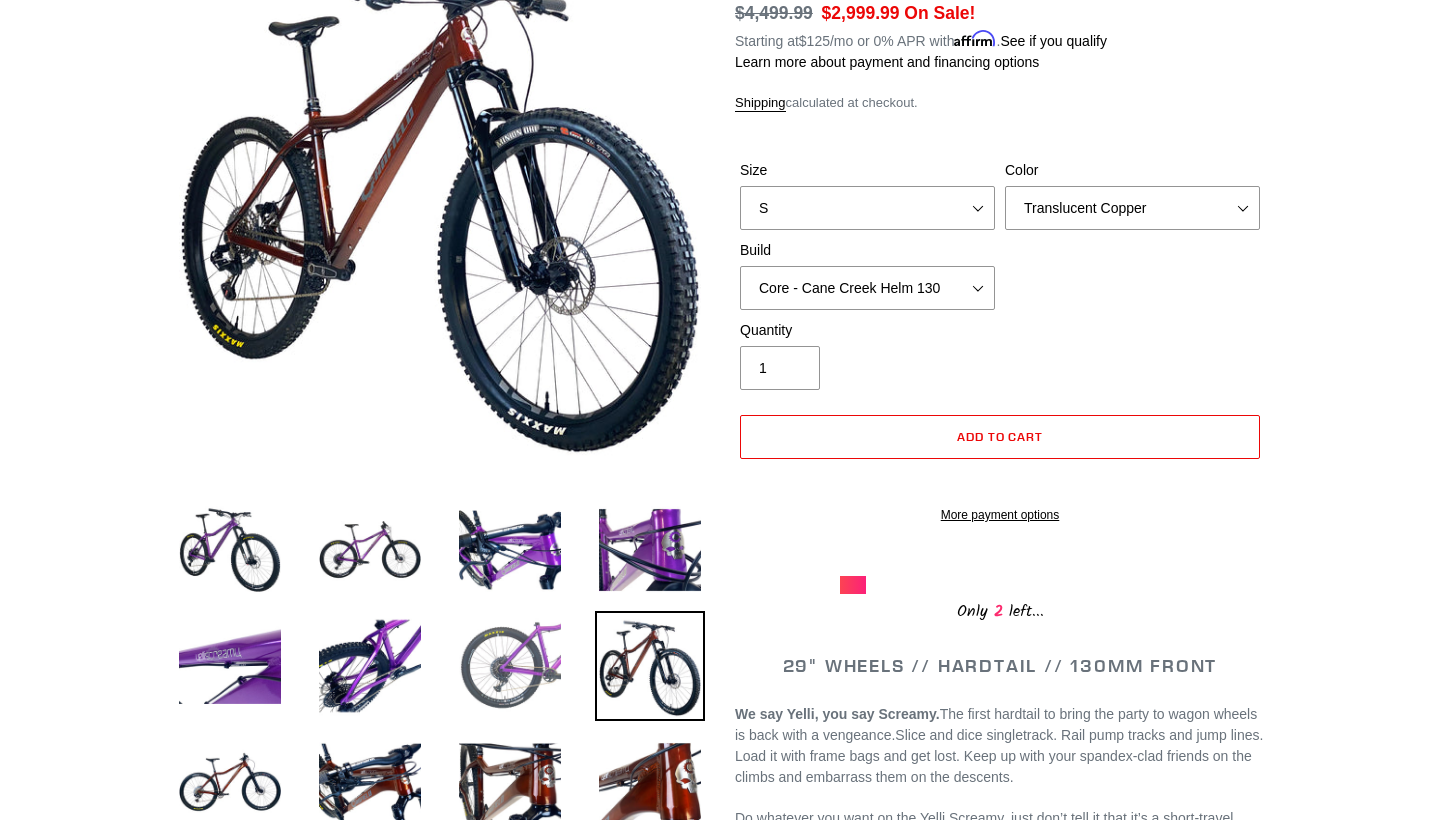 click at bounding box center [510, 666] 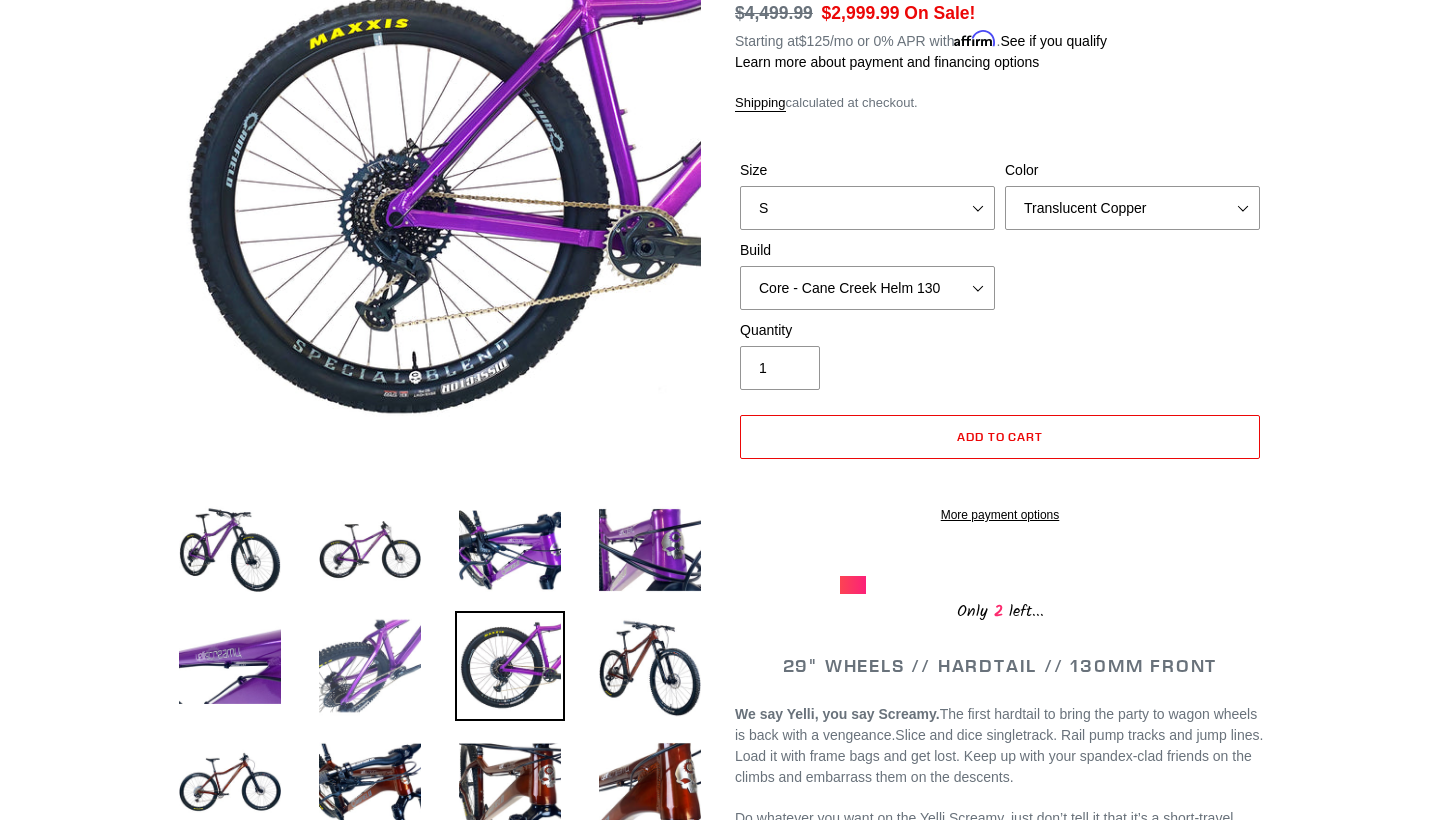 click at bounding box center (370, 666) 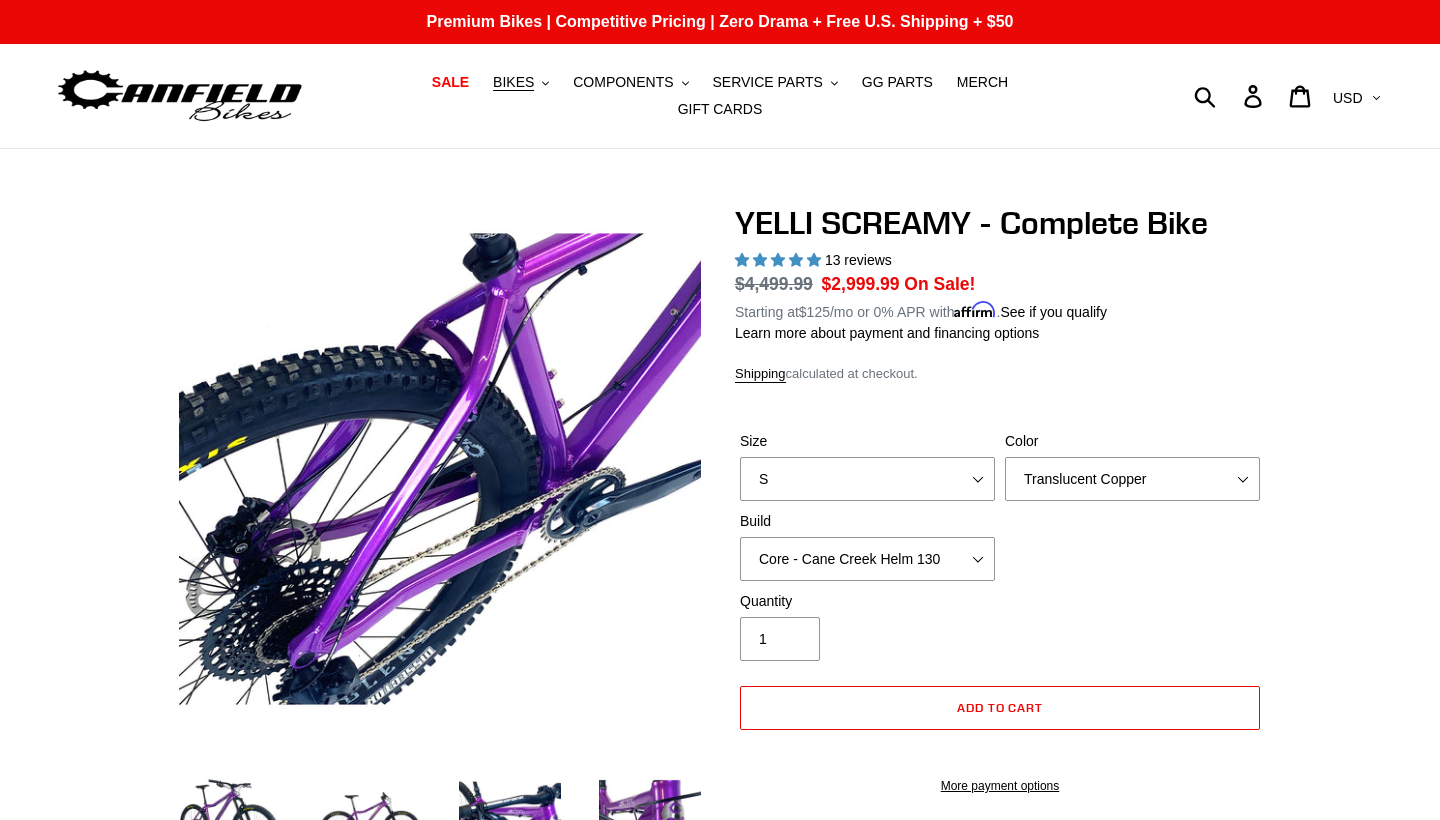 scroll, scrollTop: 0, scrollLeft: 0, axis: both 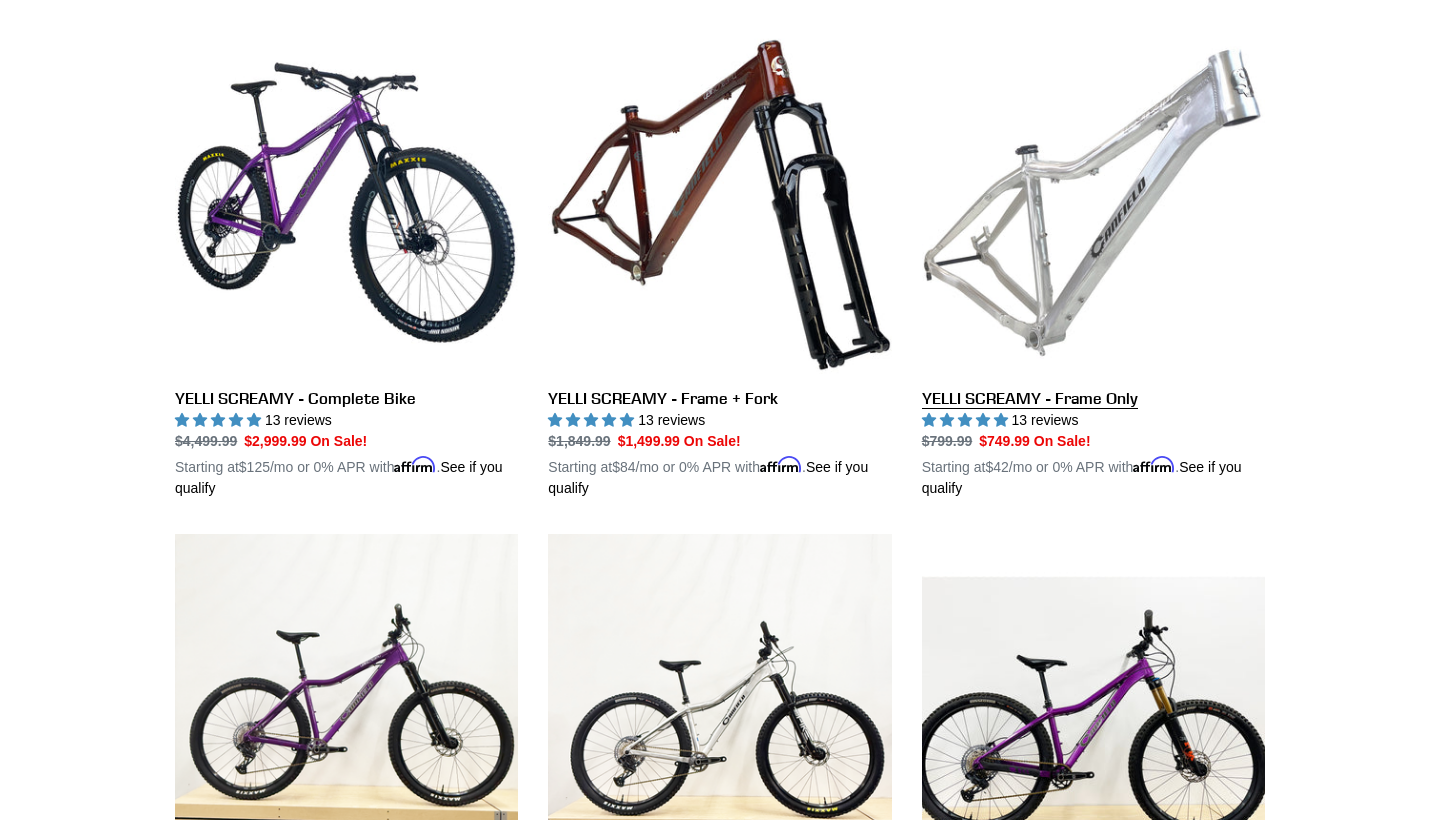 click on "YELLI SCREAMY - Frame Only" at bounding box center [1093, 265] 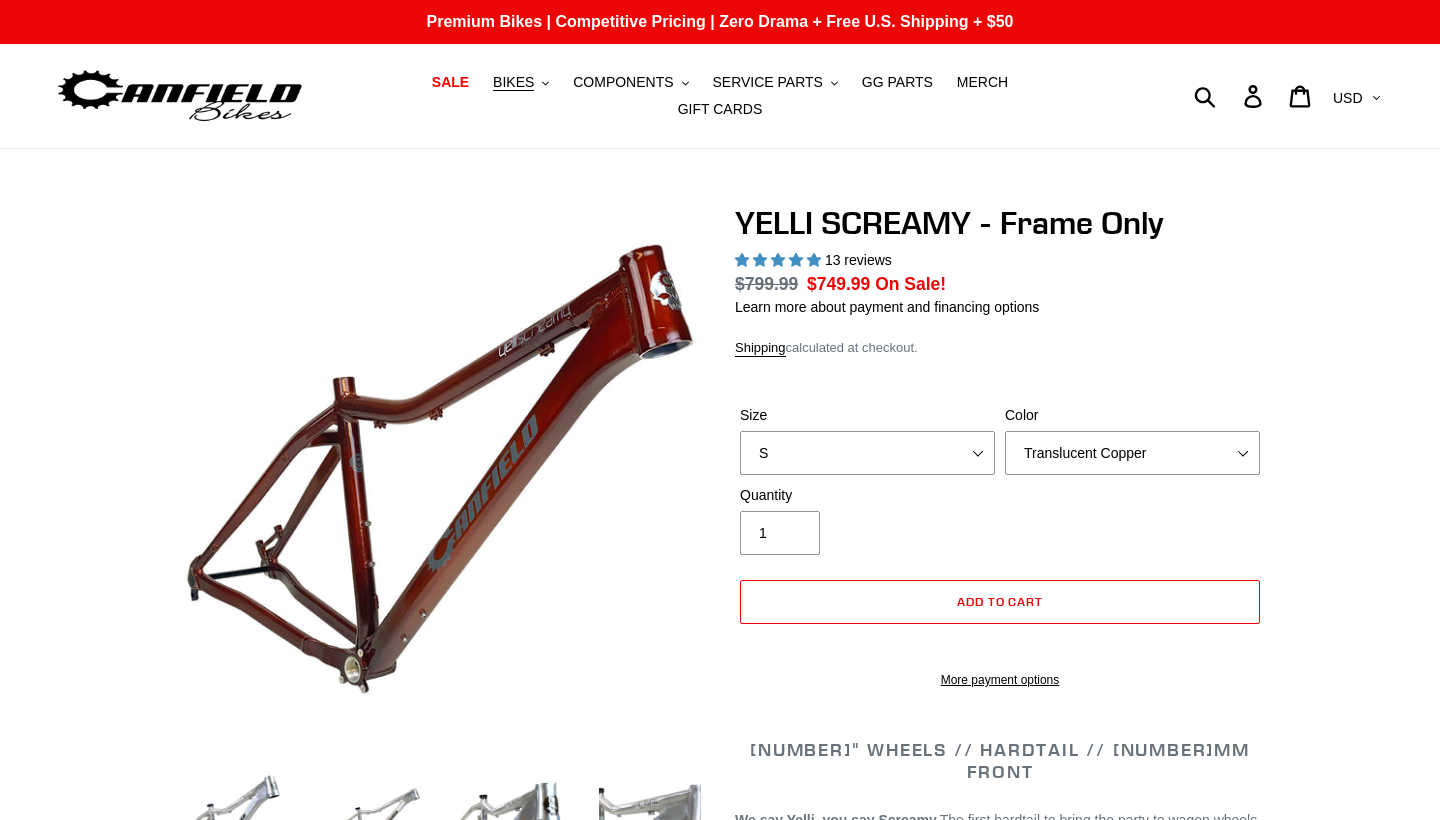 scroll, scrollTop: 0, scrollLeft: 0, axis: both 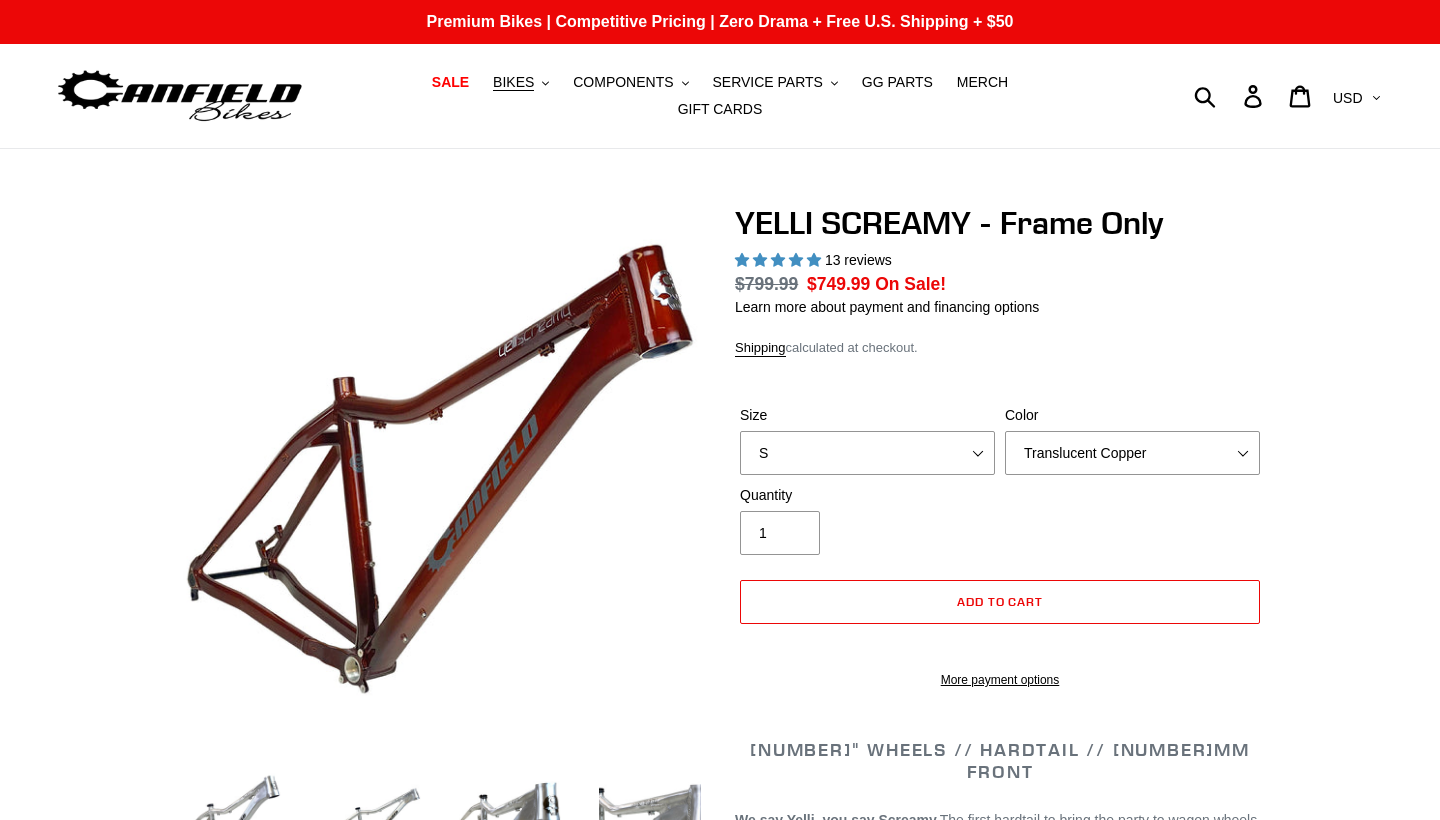 select on "highest-rating" 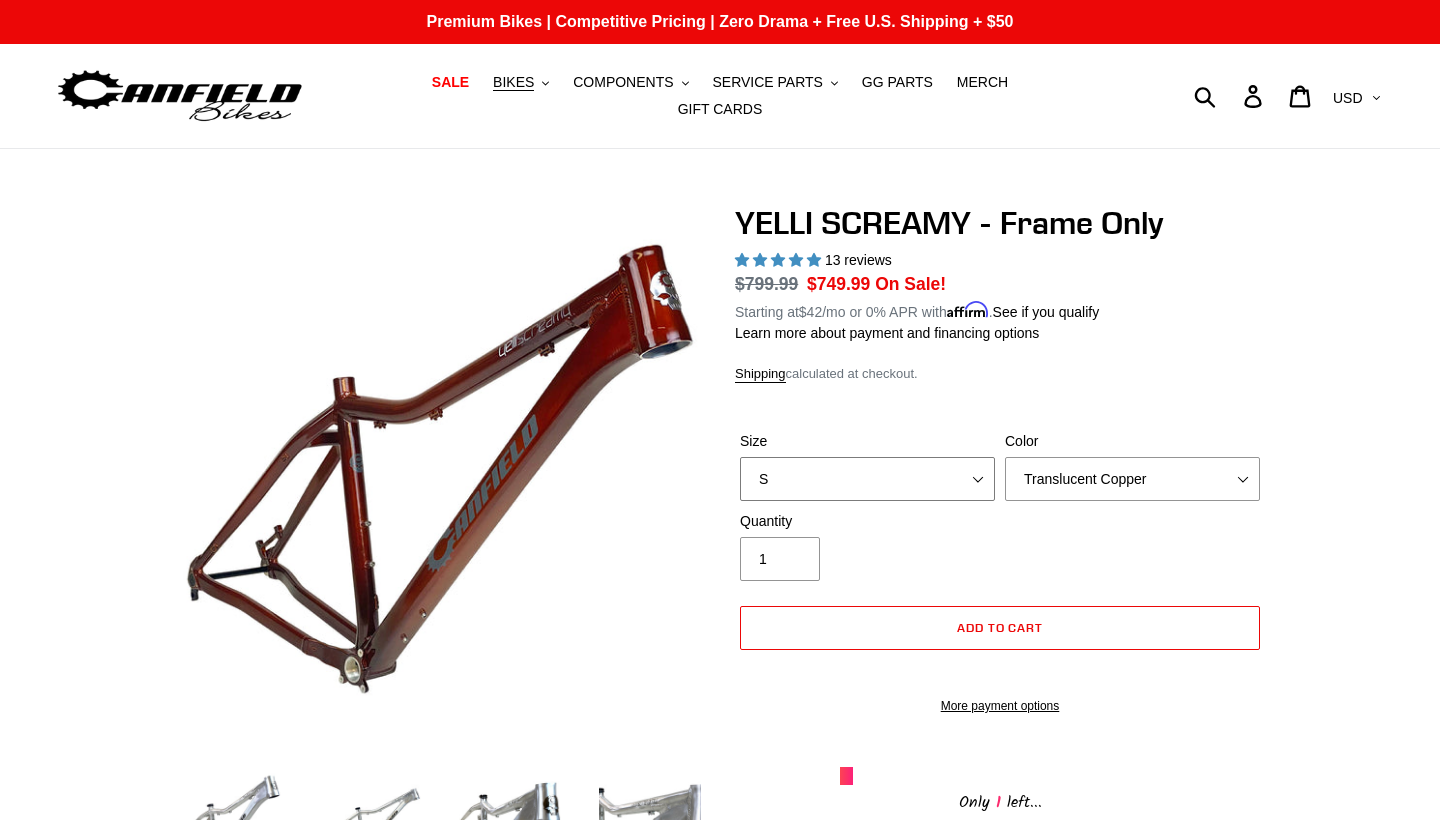 select on "XL" 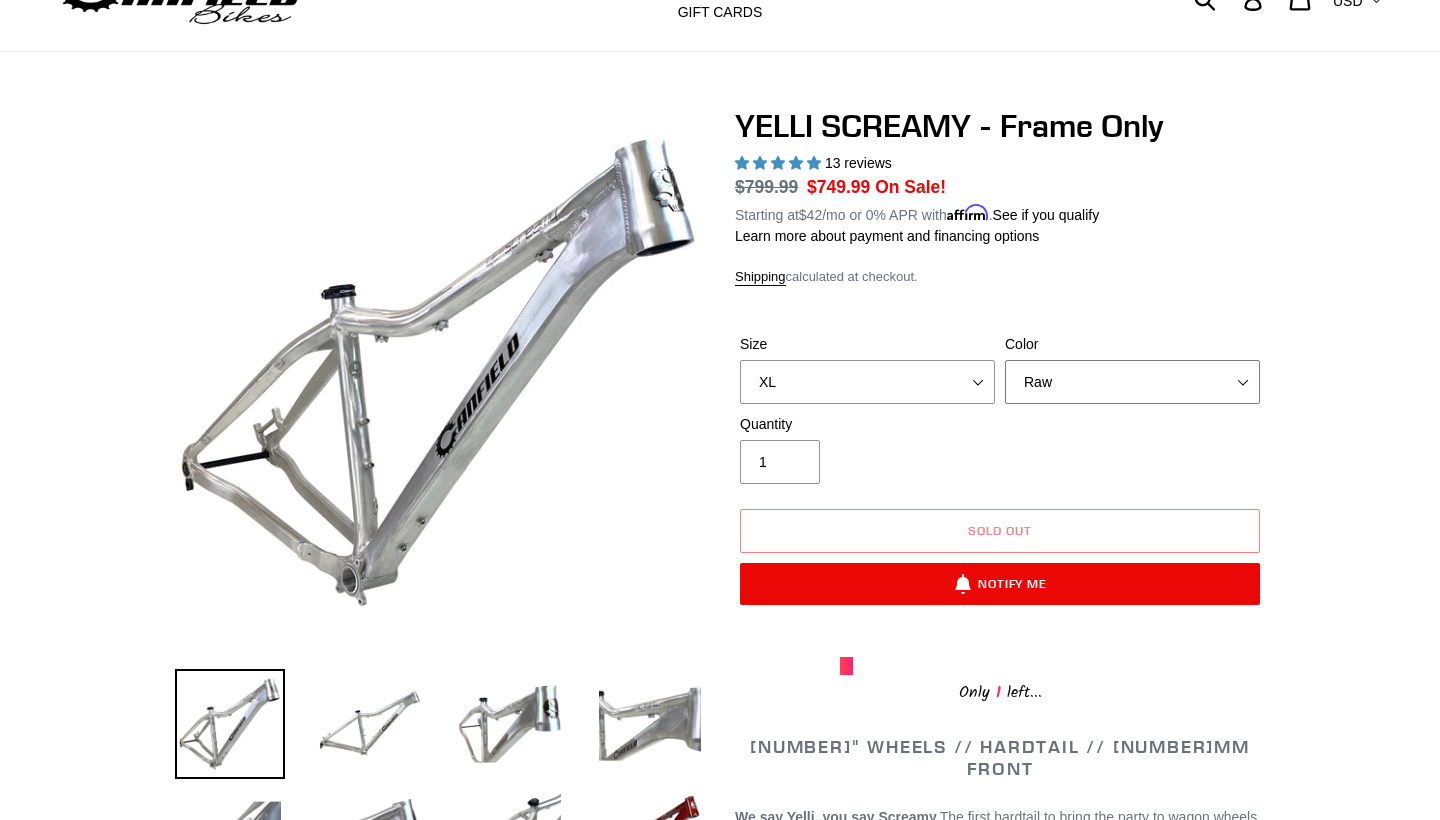 scroll, scrollTop: 143, scrollLeft: 0, axis: vertical 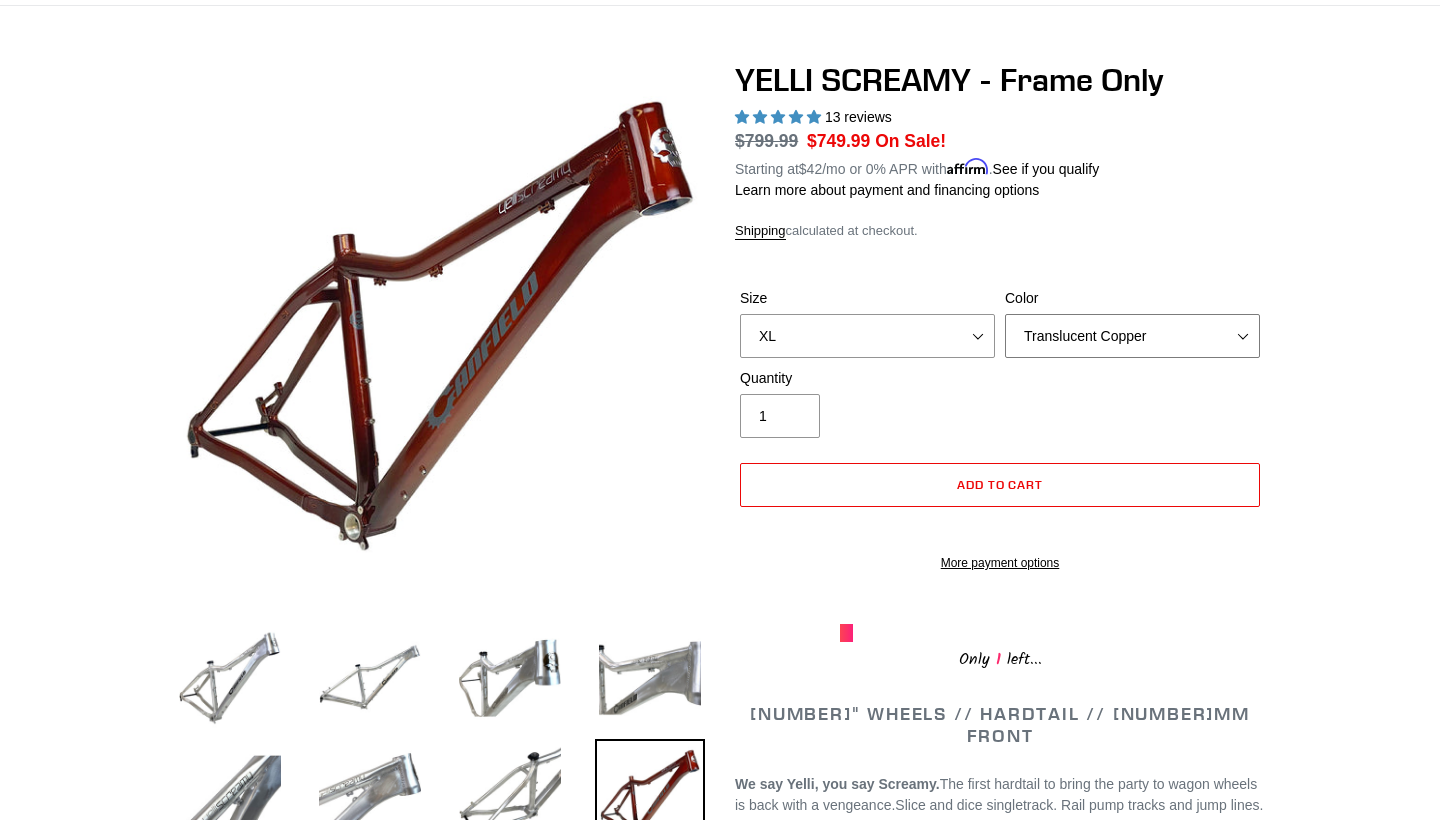 select on "Purple Haze" 